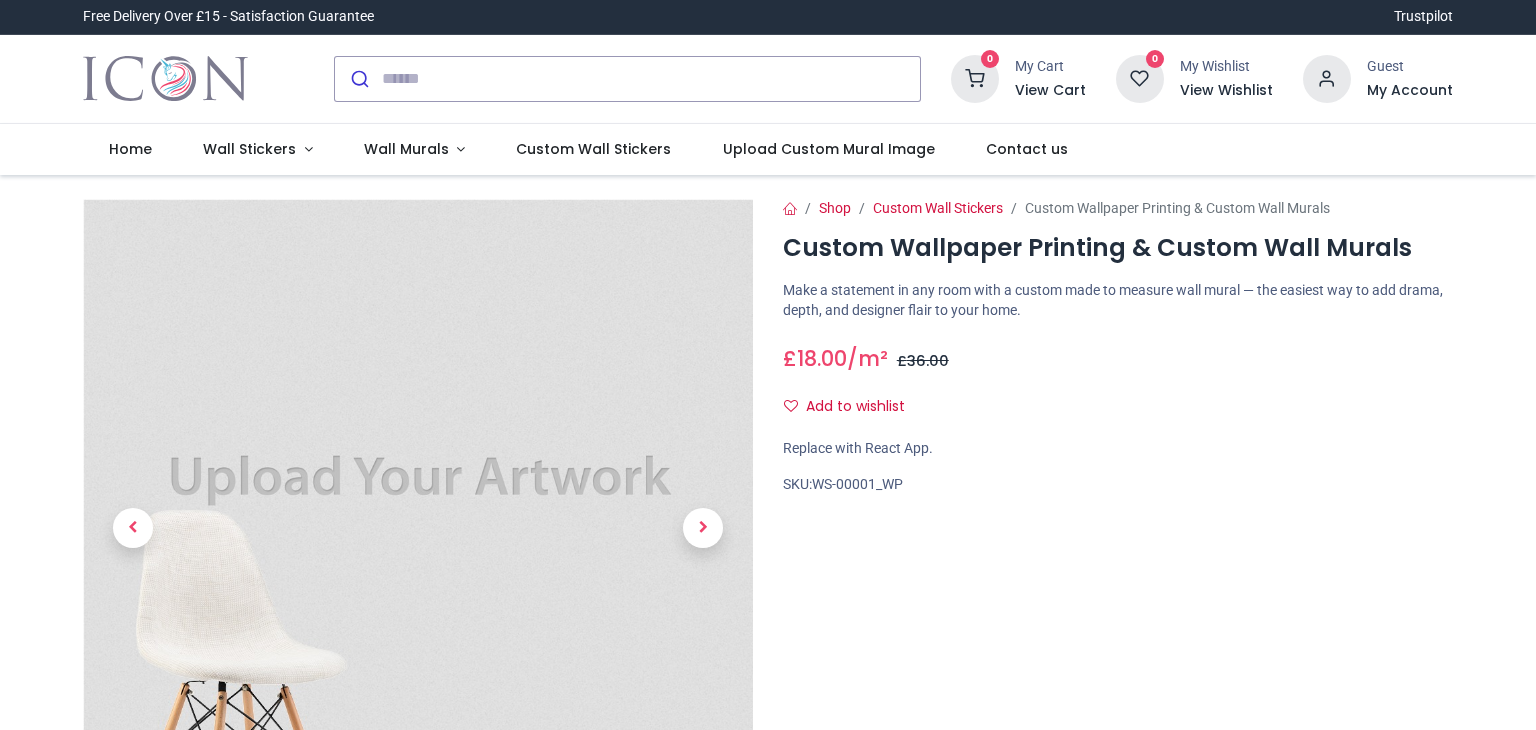 scroll, scrollTop: 0, scrollLeft: 0, axis: both 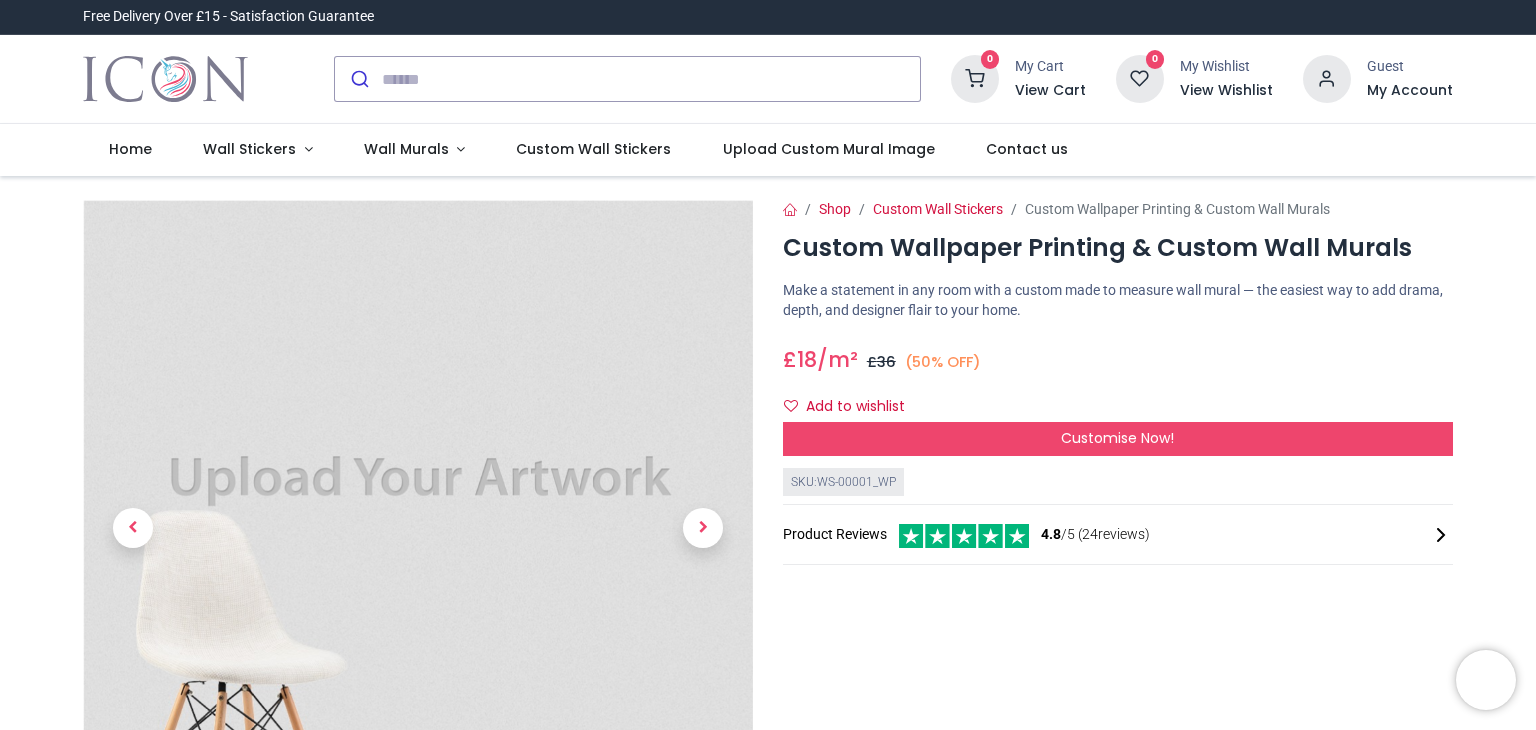 click at bounding box center (418, 535) 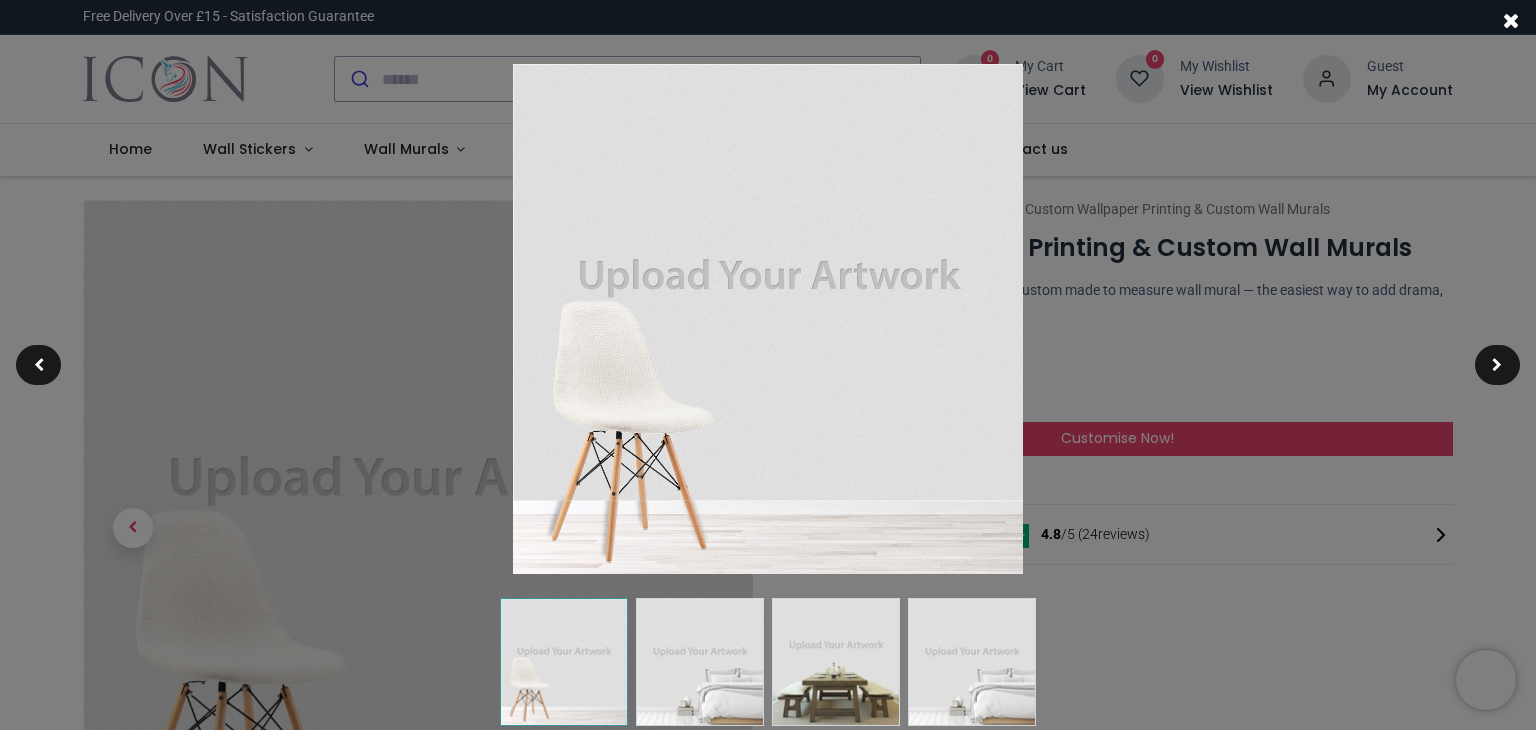 click at bounding box center [768, 319] 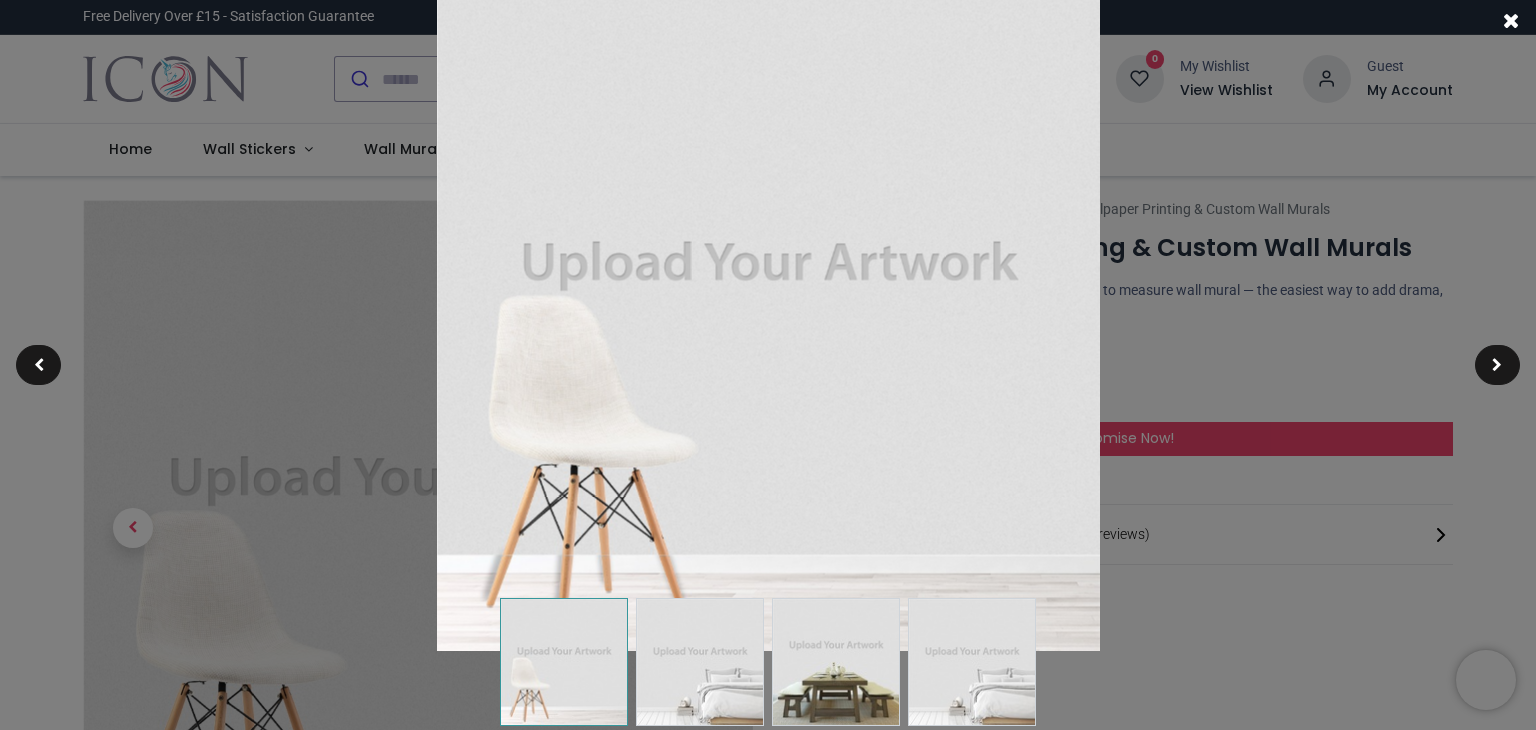 click at bounding box center [768, 319] 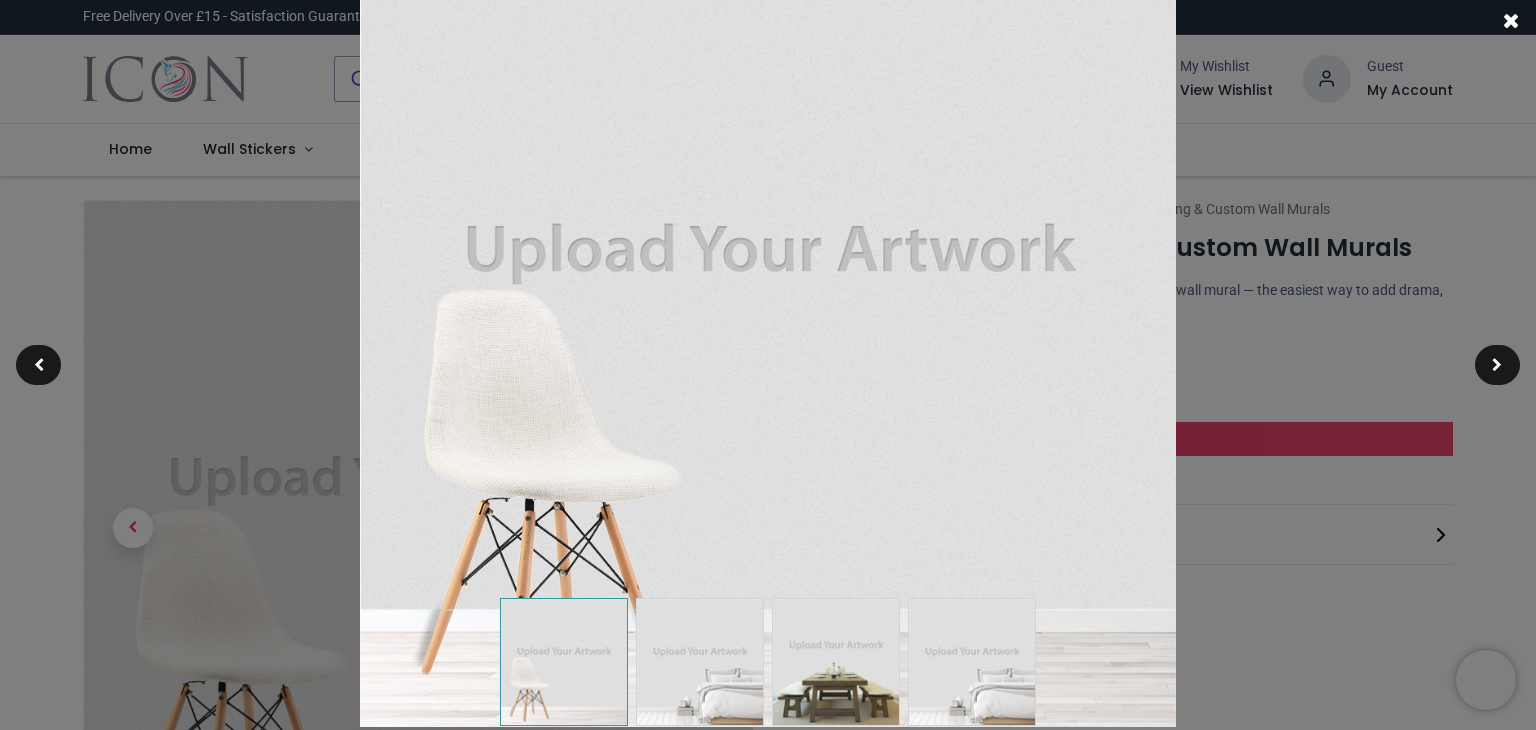 click at bounding box center (768, 319) 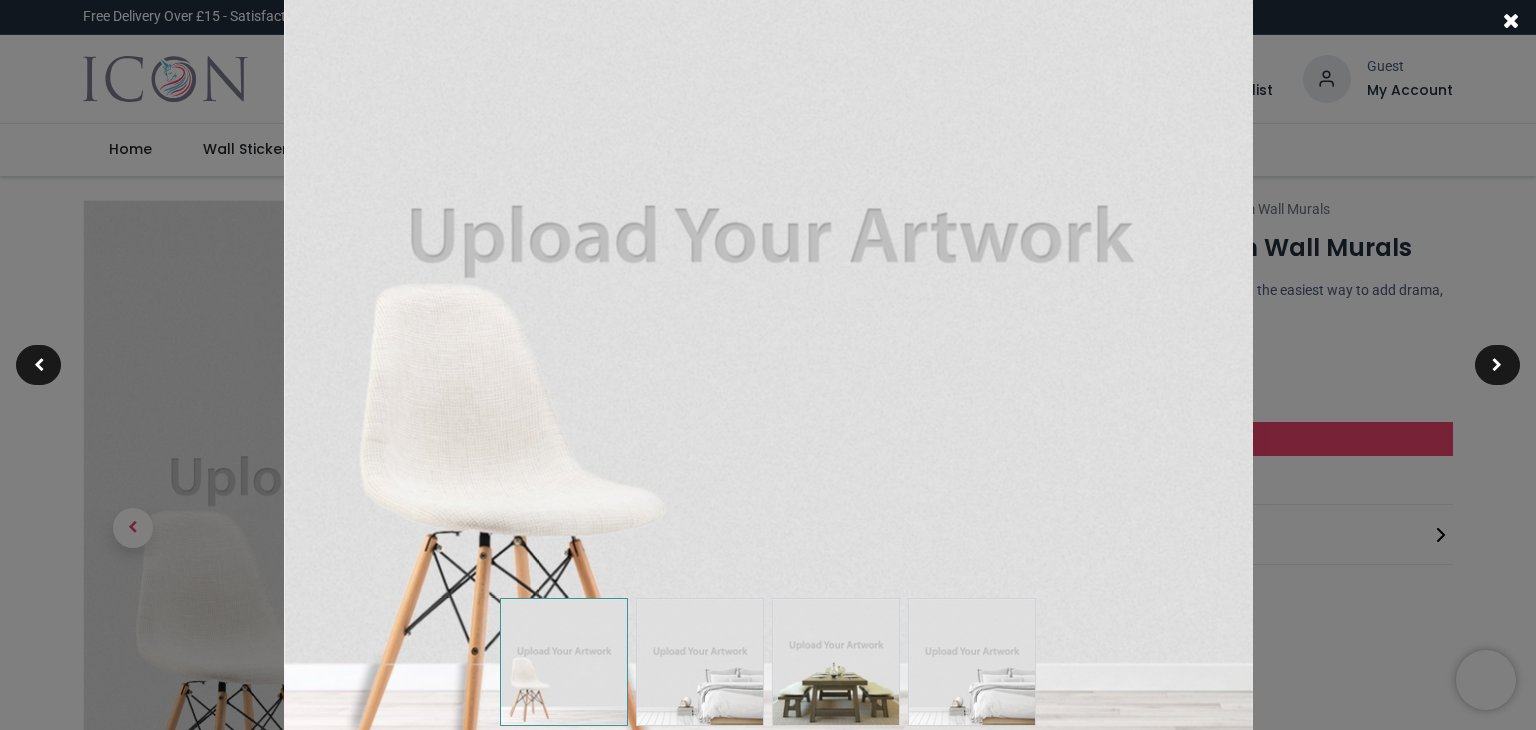 click at bounding box center [768, 365] 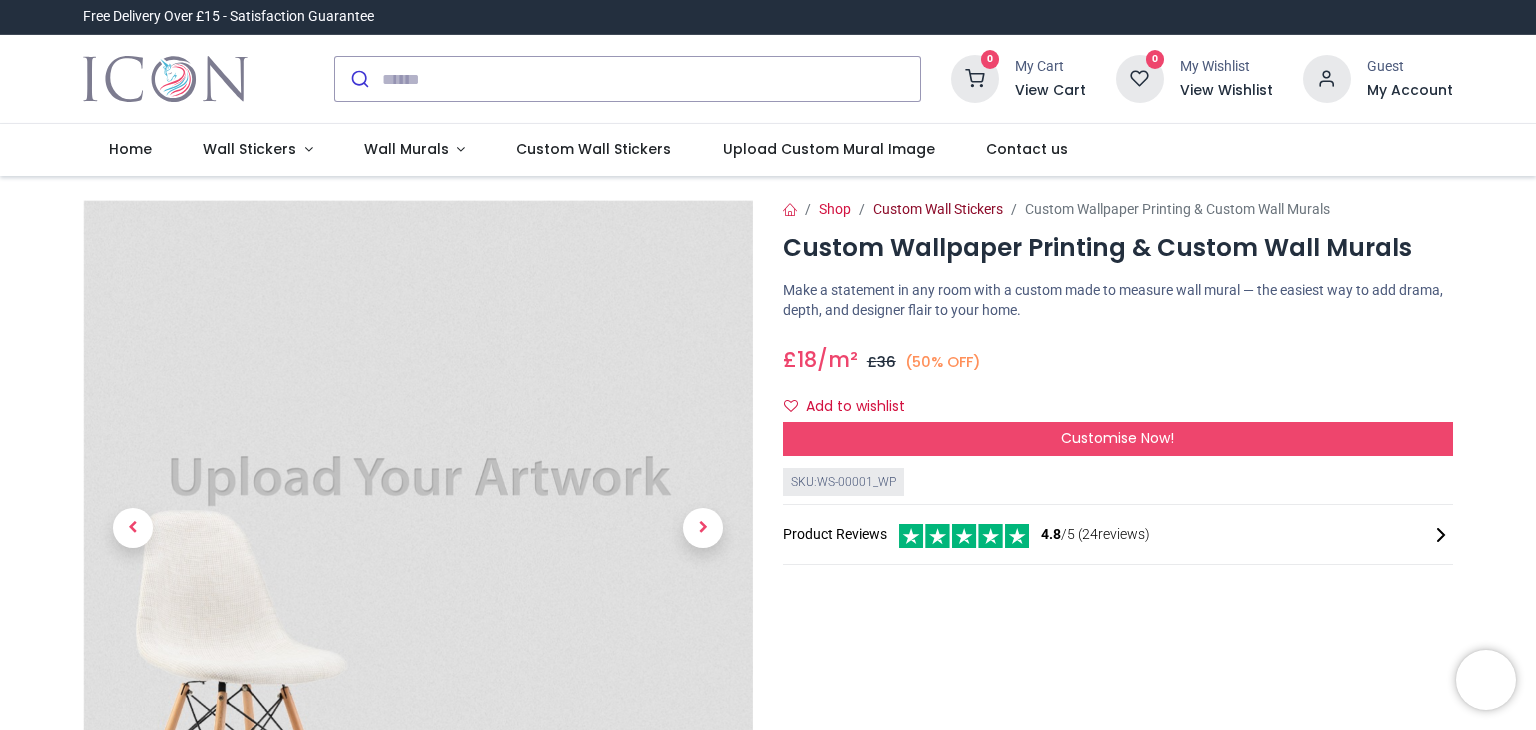 click on "Custom Wall Stickers" at bounding box center [938, 209] 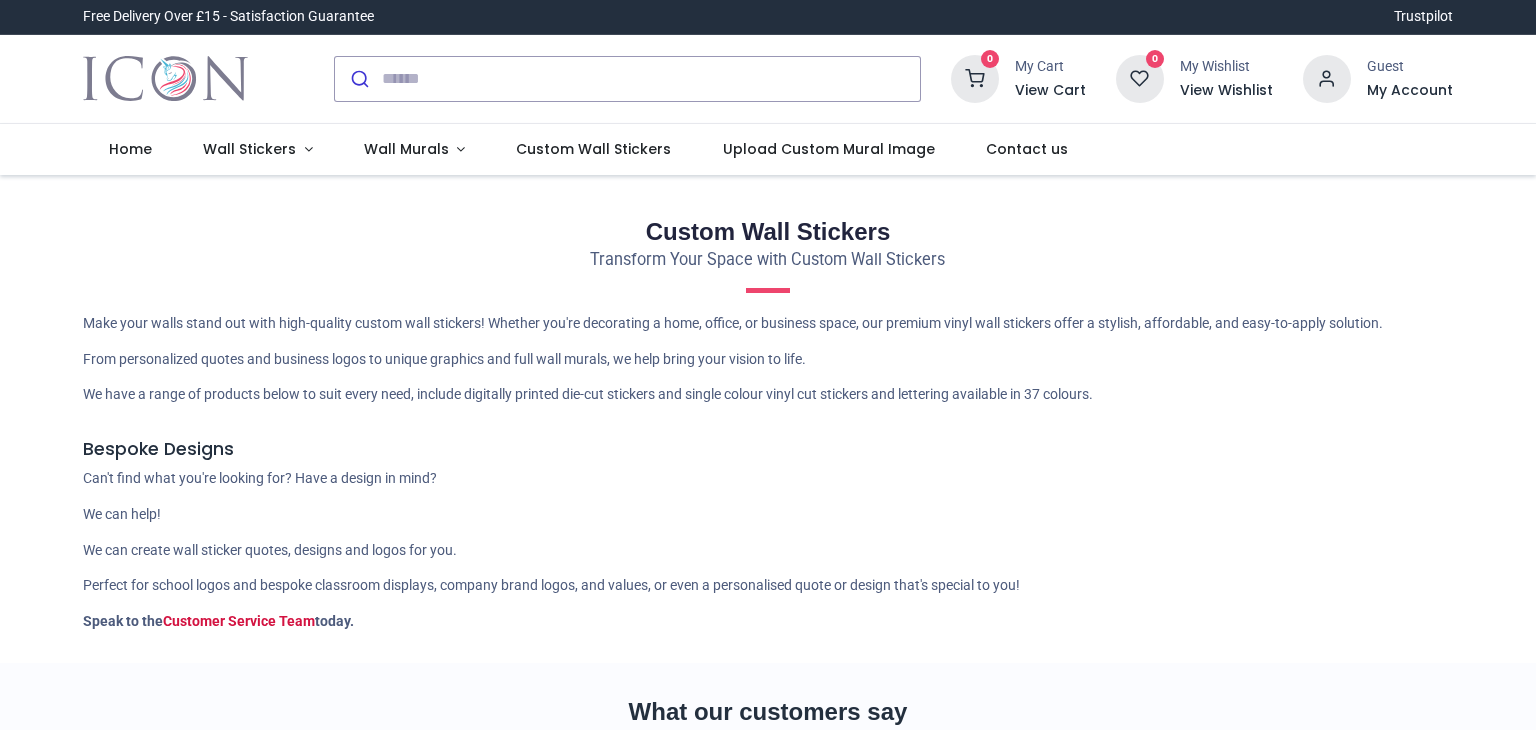 scroll, scrollTop: 0, scrollLeft: 0, axis: both 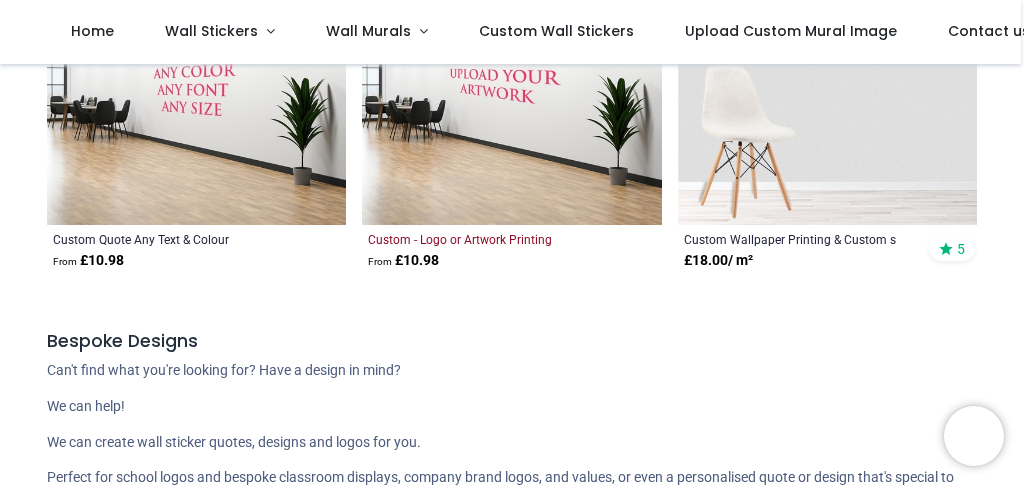 click on "Custom - Logo or Artwork Printing" at bounding box center [483, 239] 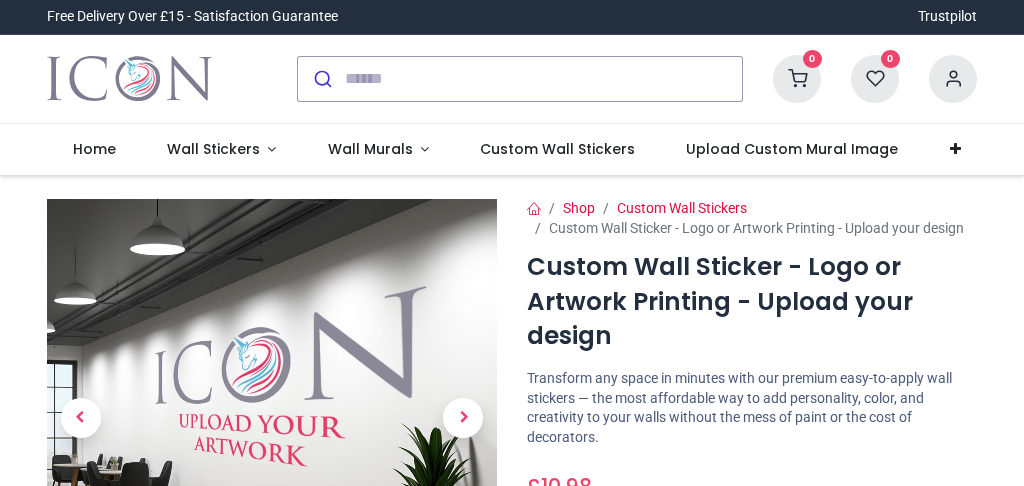 scroll, scrollTop: 0, scrollLeft: 0, axis: both 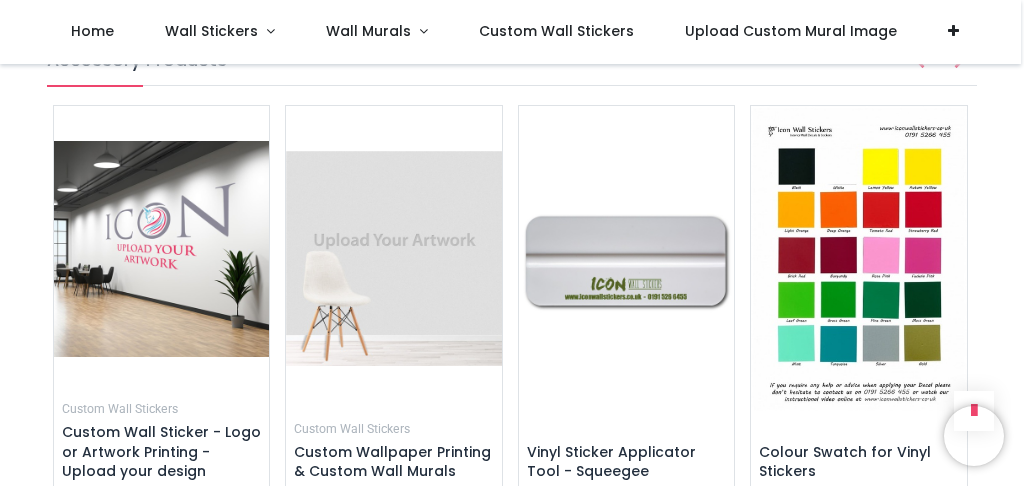 click at bounding box center [394, 258] 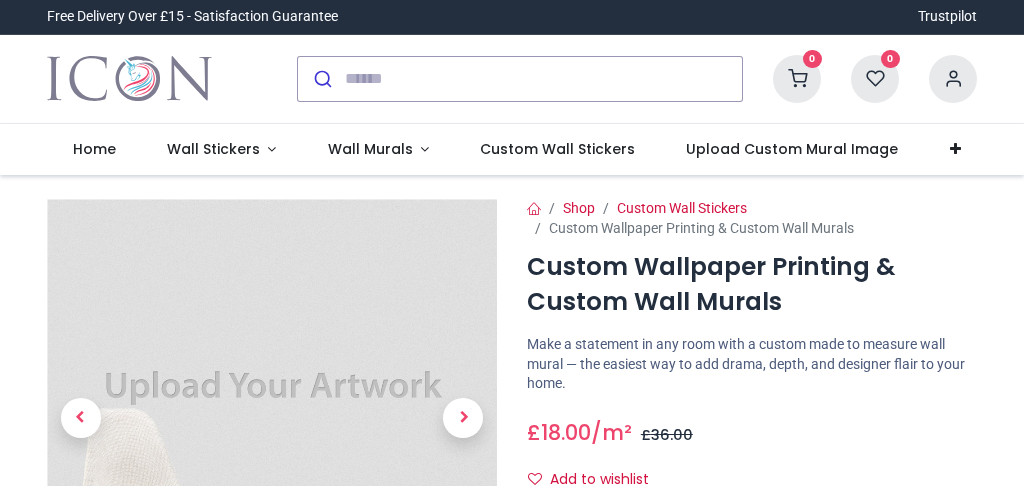 scroll, scrollTop: 0, scrollLeft: 0, axis: both 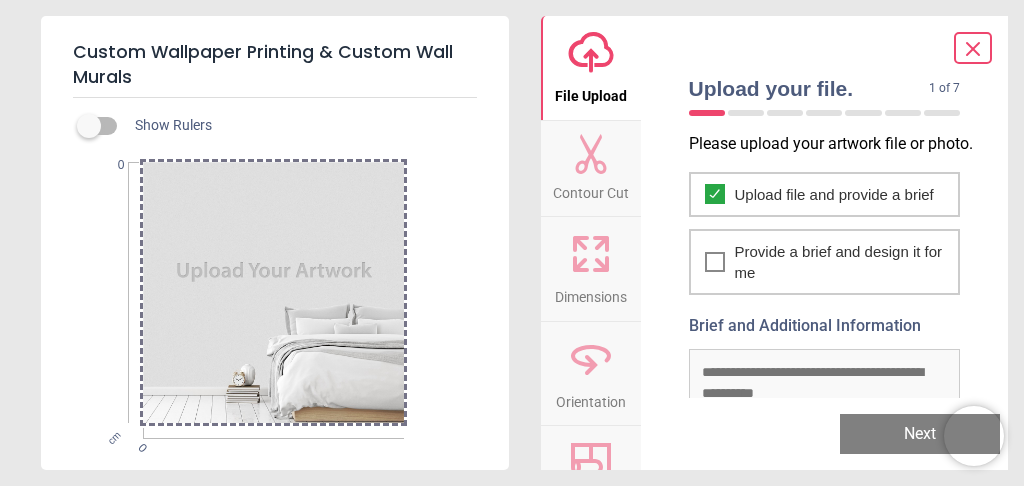 click 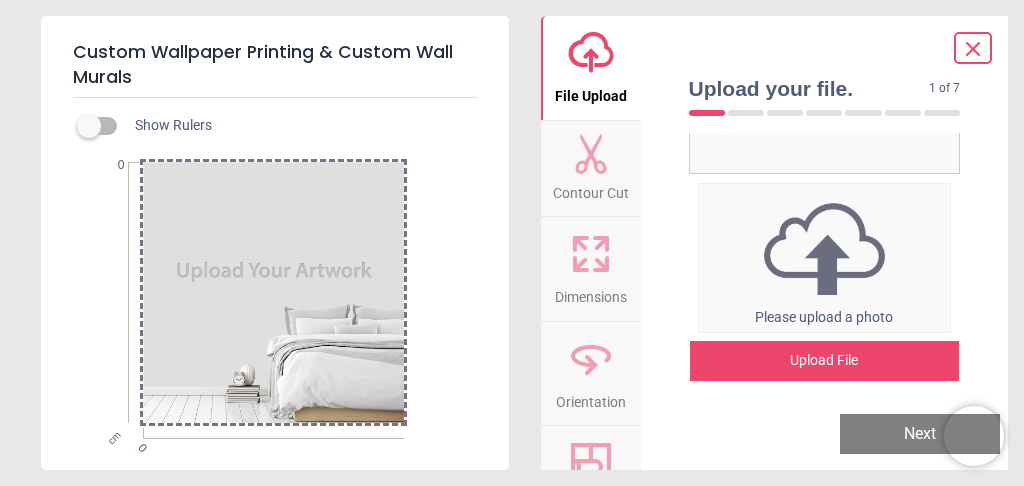 scroll, scrollTop: 302, scrollLeft: 0, axis: vertical 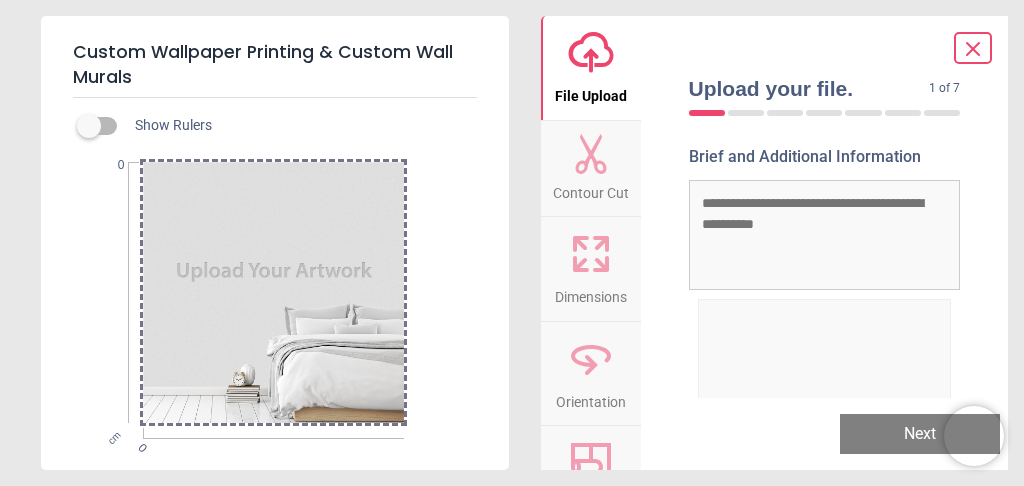 click on "Brief and Additional Information" at bounding box center (825, 235) 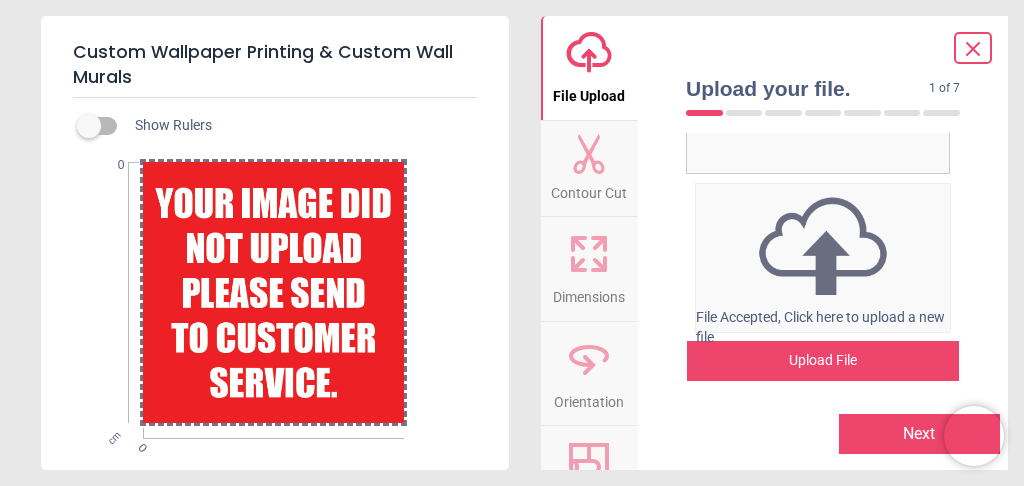 scroll, scrollTop: 302, scrollLeft: 0, axis: vertical 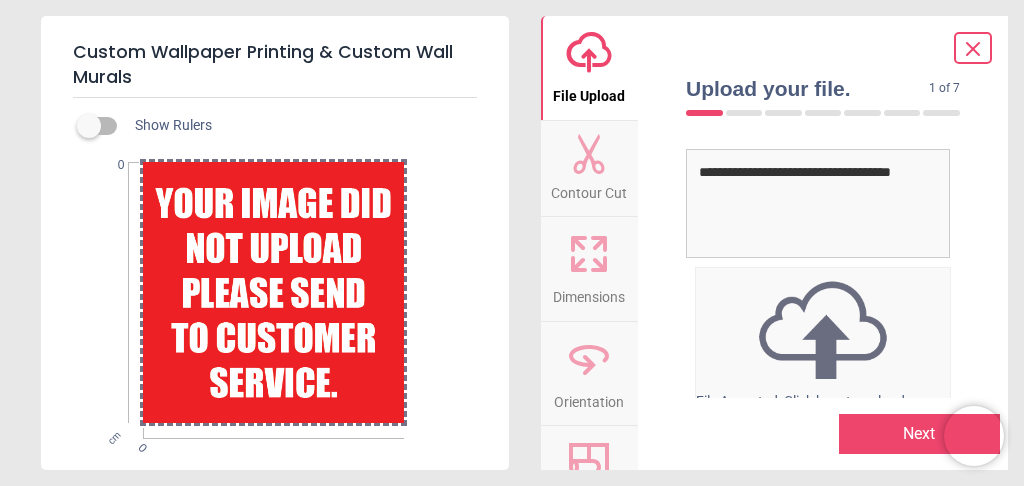 click on "**********" at bounding box center [818, 203] 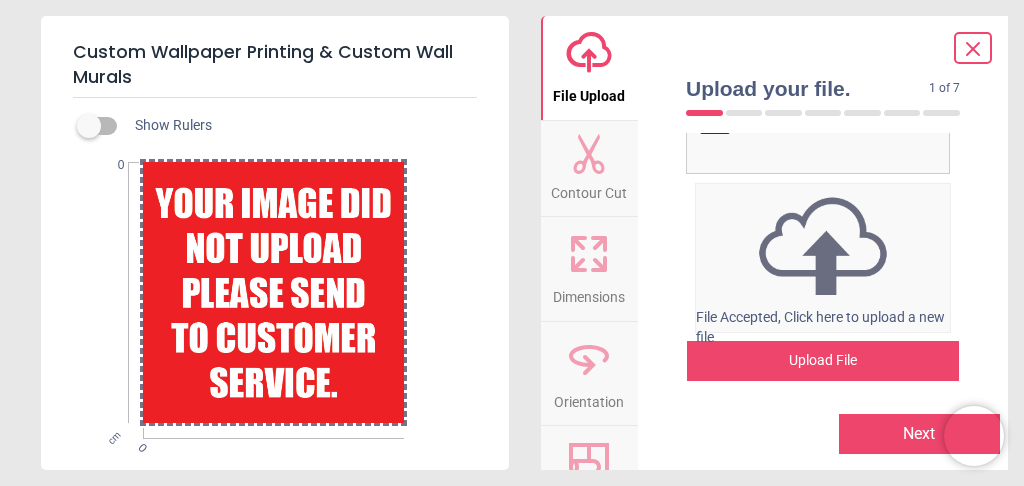 scroll, scrollTop: 302, scrollLeft: 0, axis: vertical 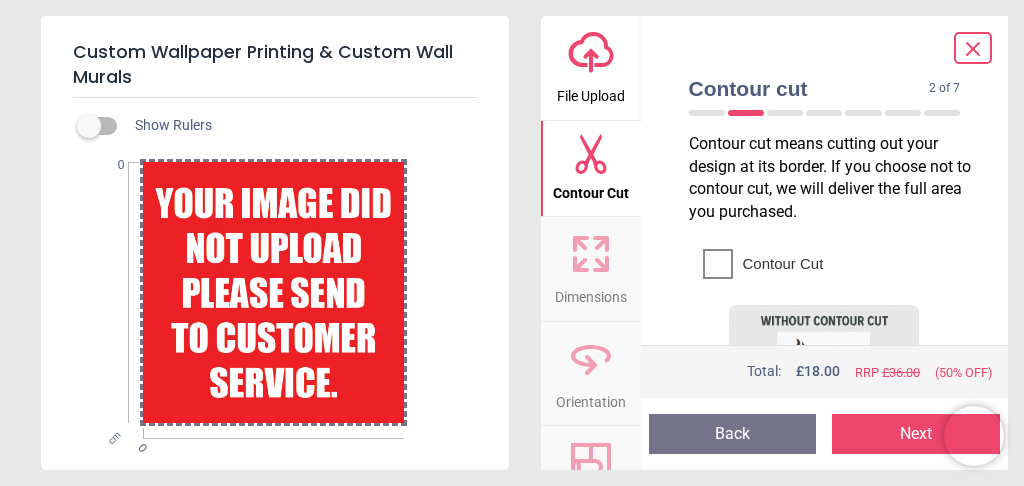 click 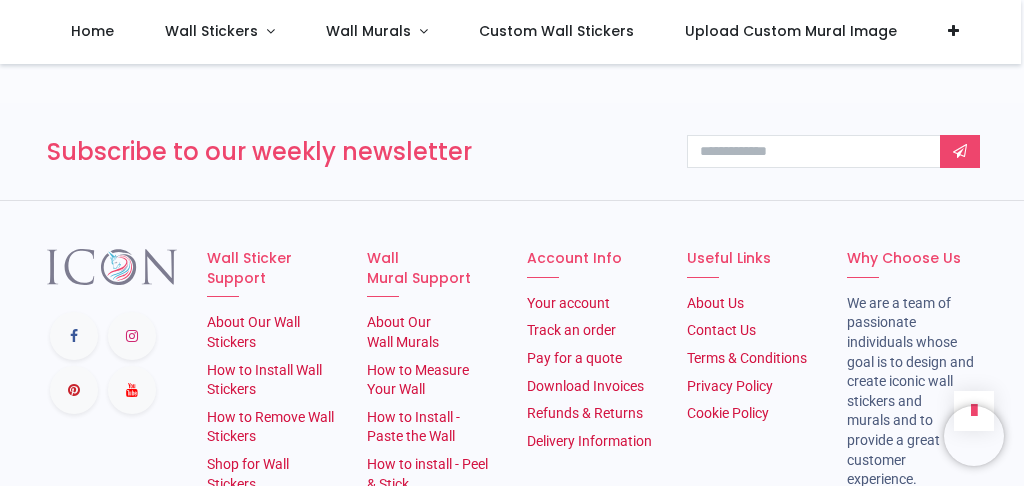 scroll, scrollTop: 2600, scrollLeft: 0, axis: vertical 